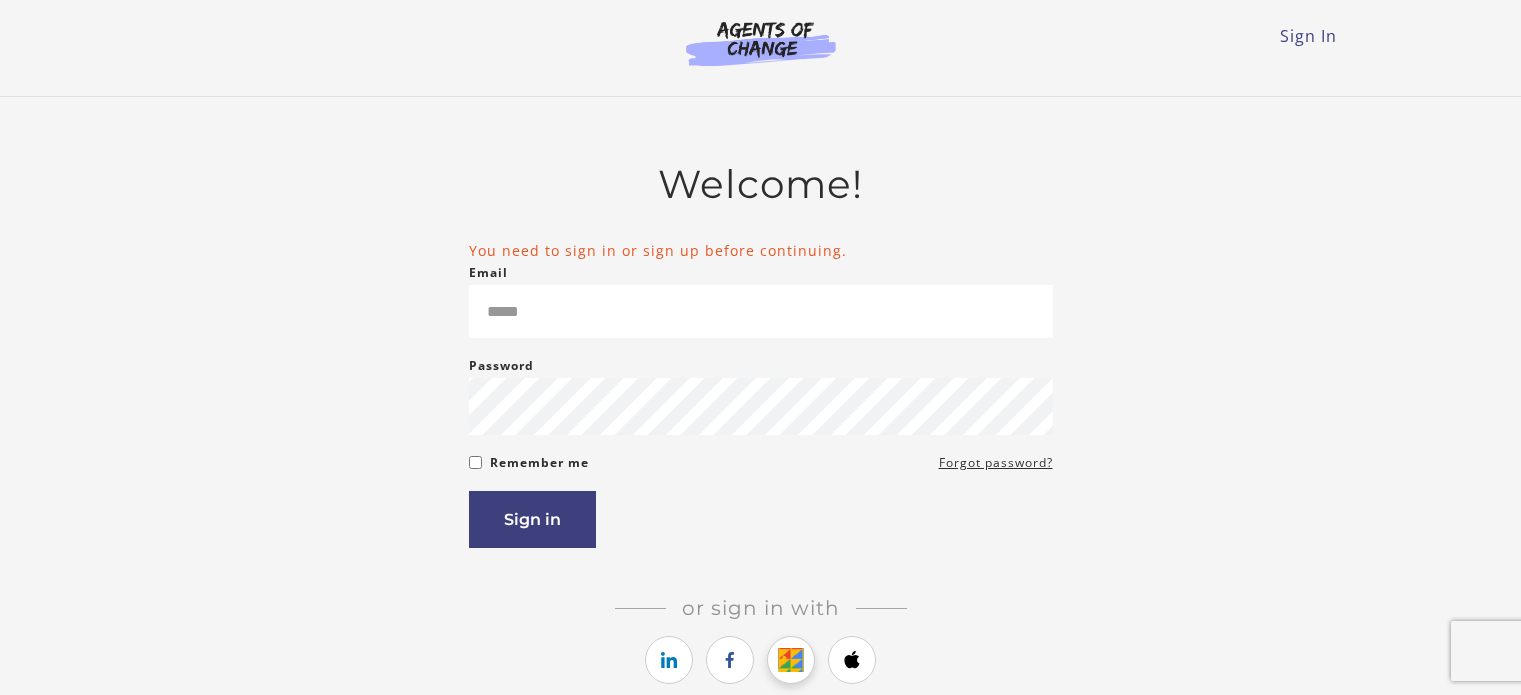 scroll, scrollTop: 0, scrollLeft: 0, axis: both 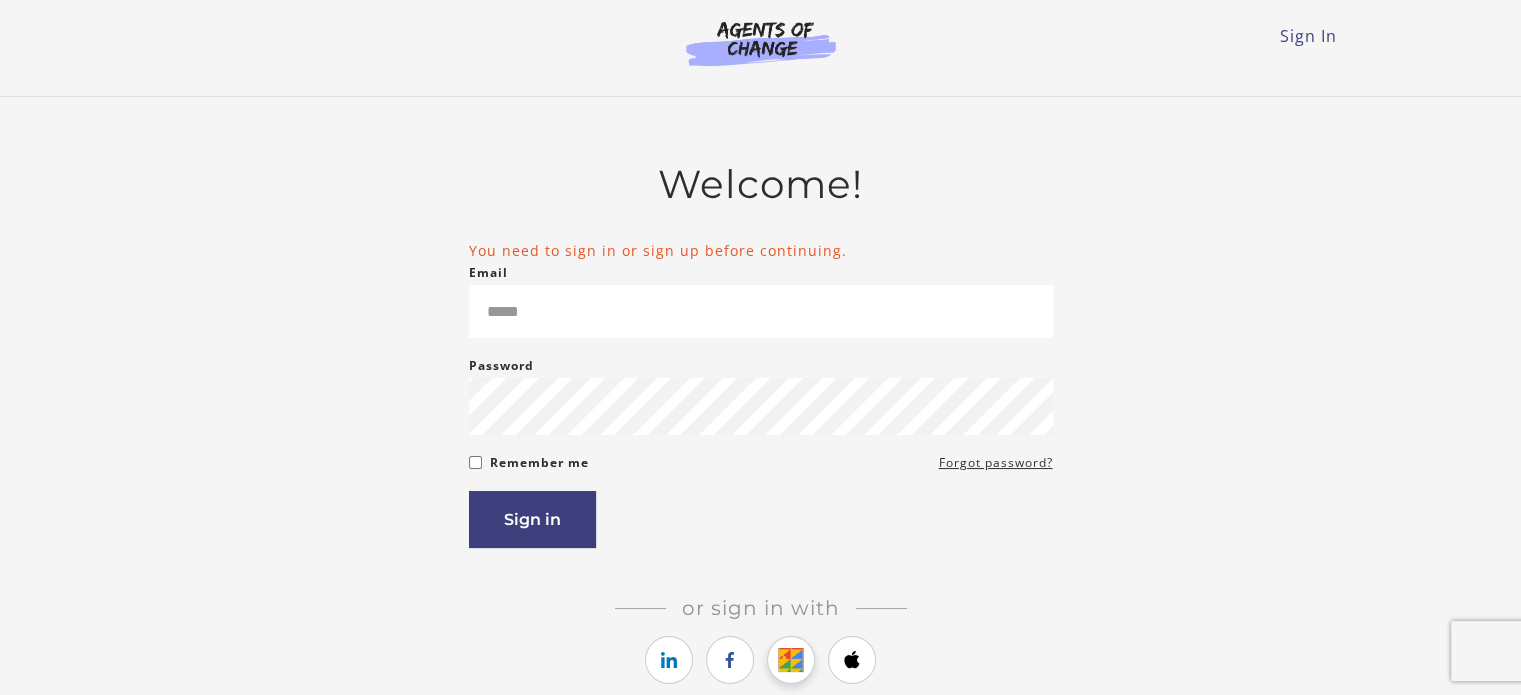 click at bounding box center [791, 660] 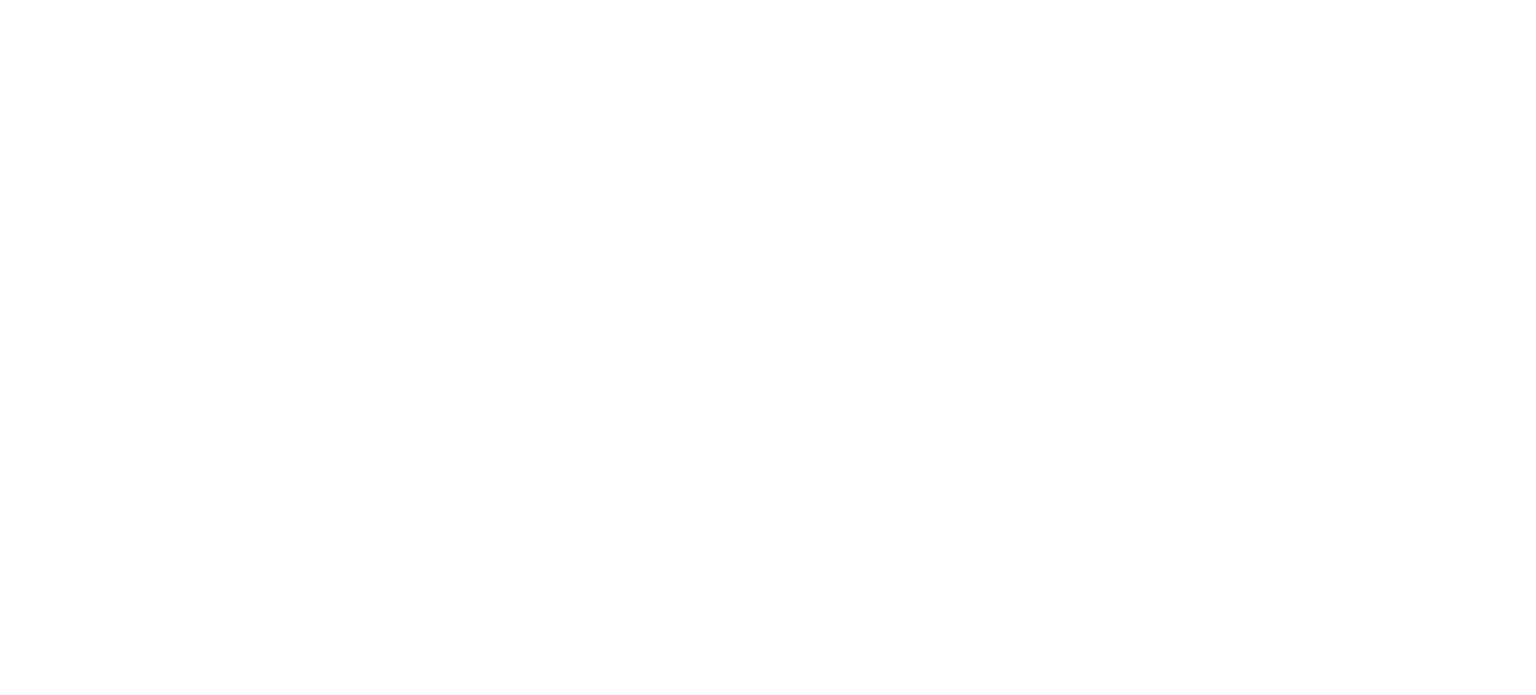 scroll, scrollTop: 0, scrollLeft: 0, axis: both 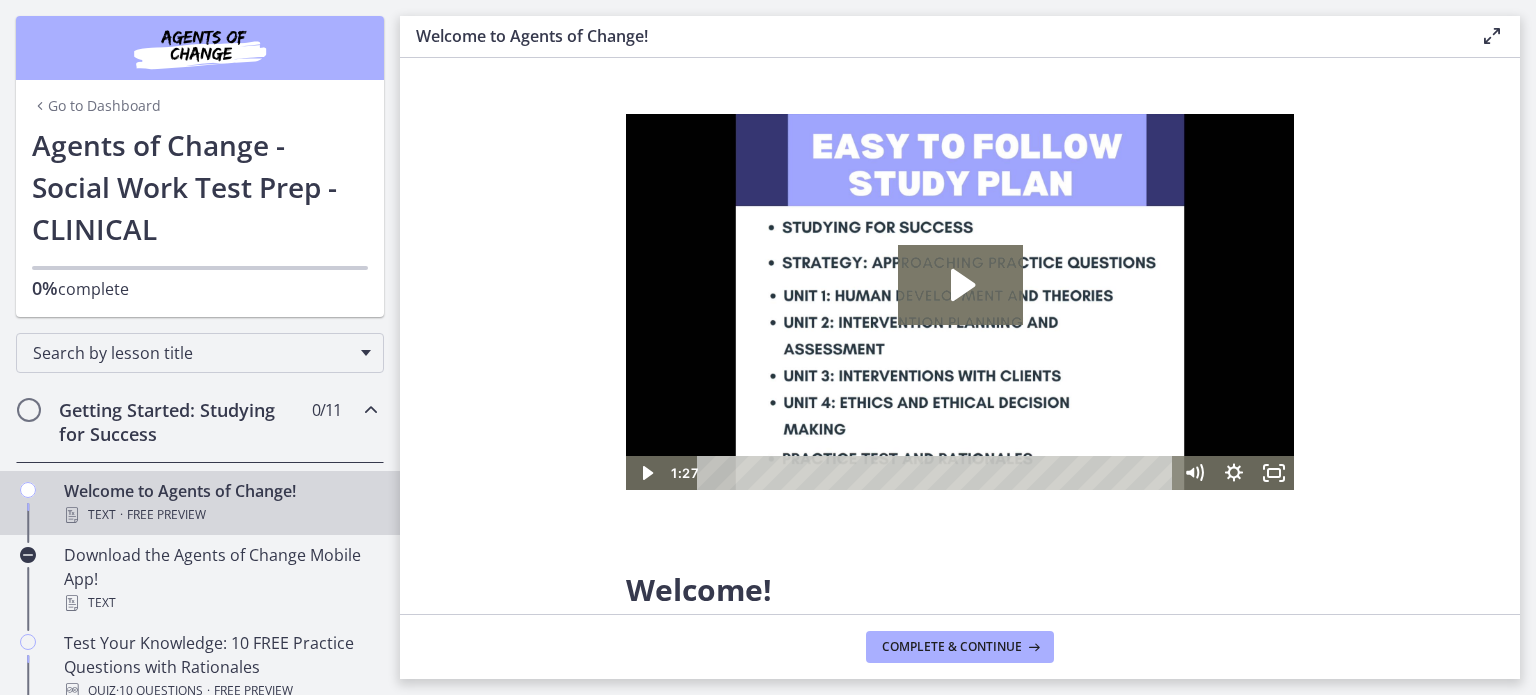 click at bounding box center [200, 48] 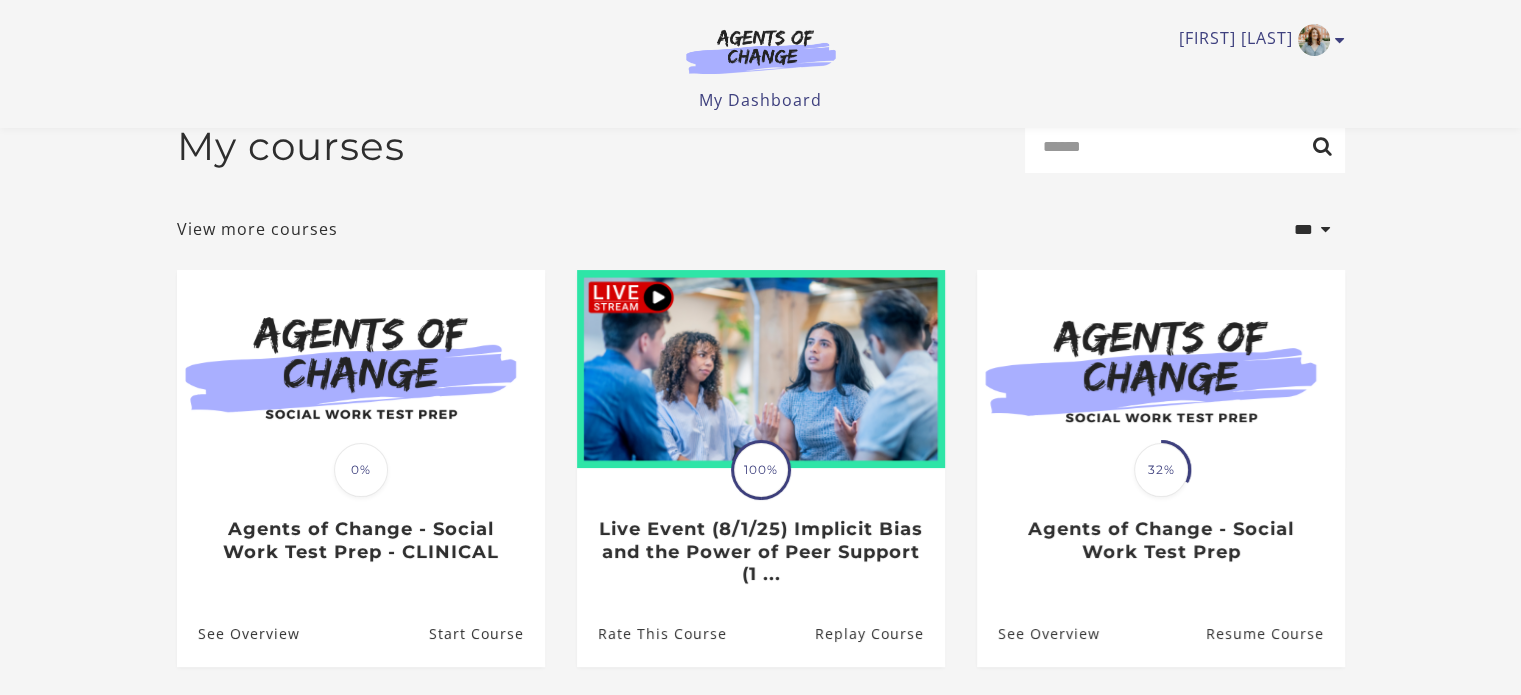 scroll, scrollTop: 0, scrollLeft: 0, axis: both 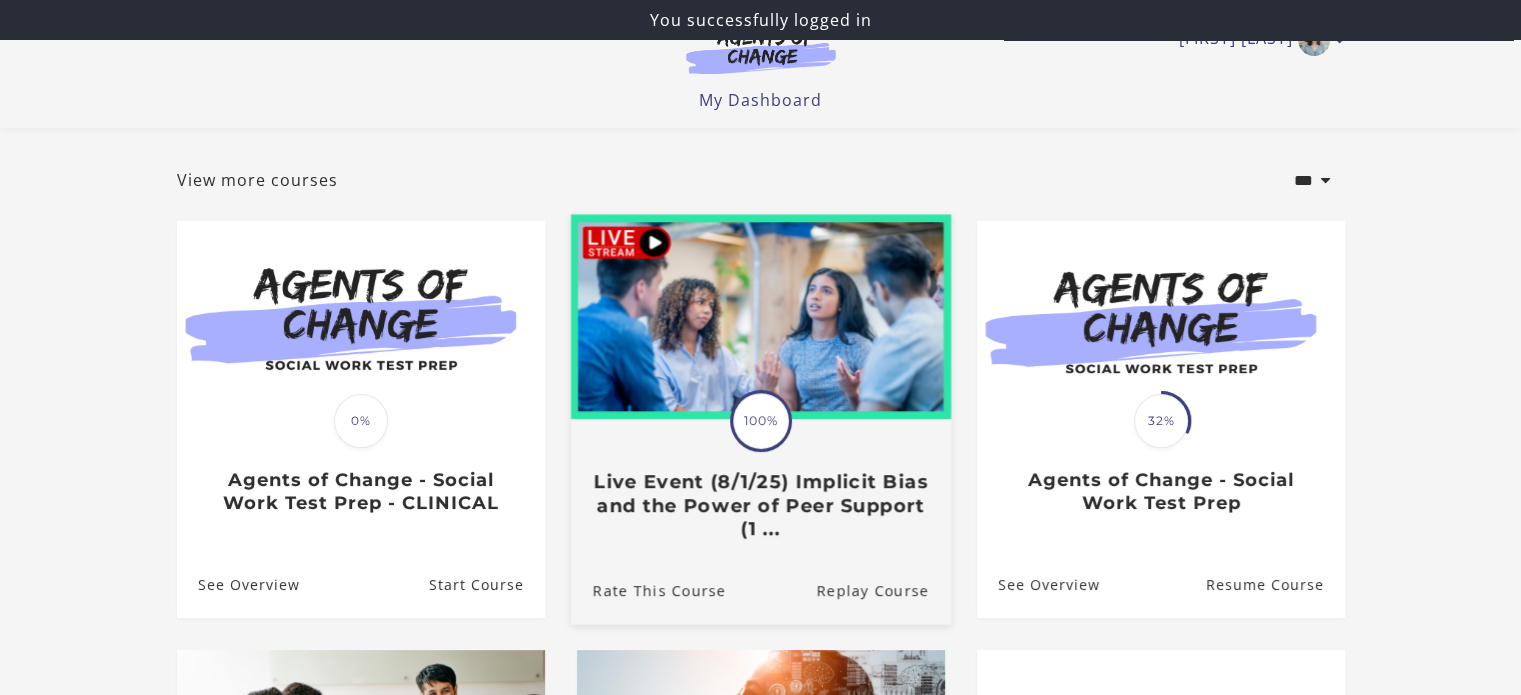 click at bounding box center (760, 317) 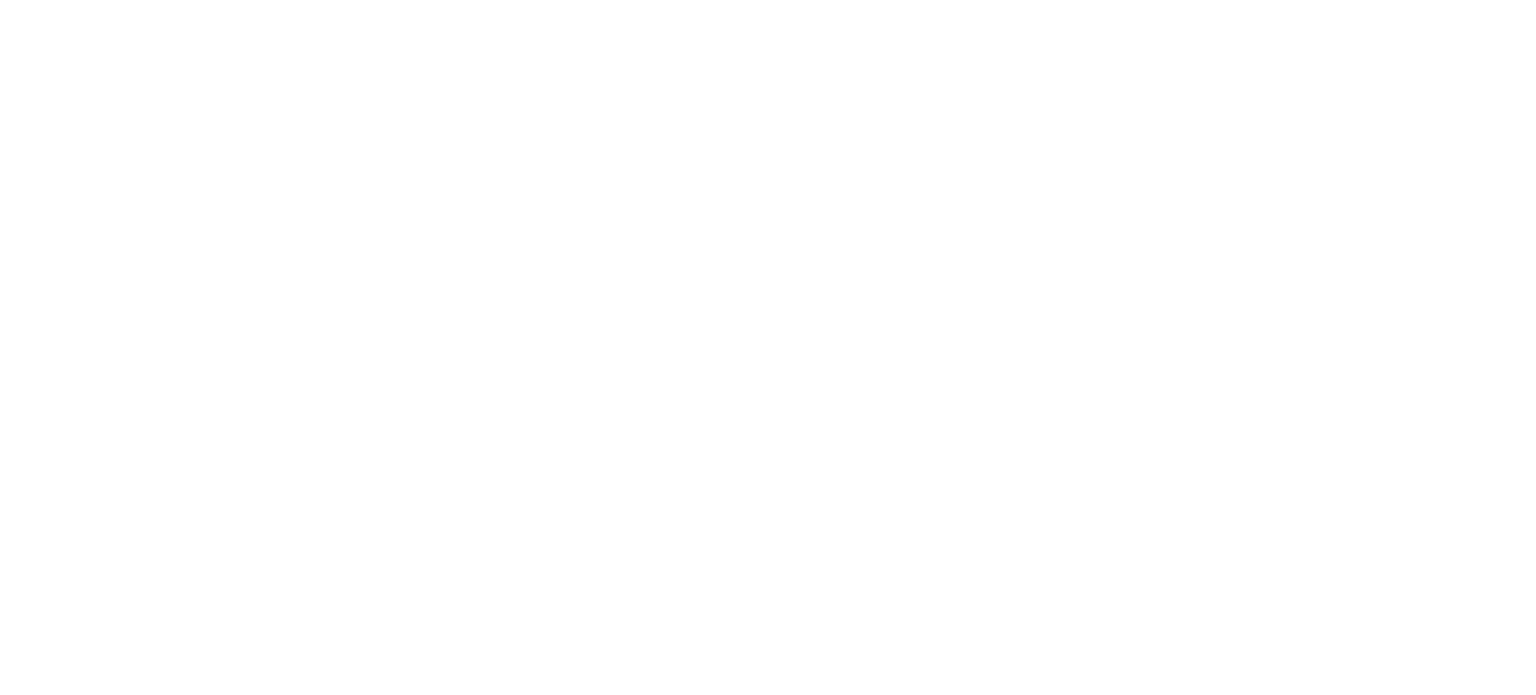 scroll, scrollTop: 0, scrollLeft: 0, axis: both 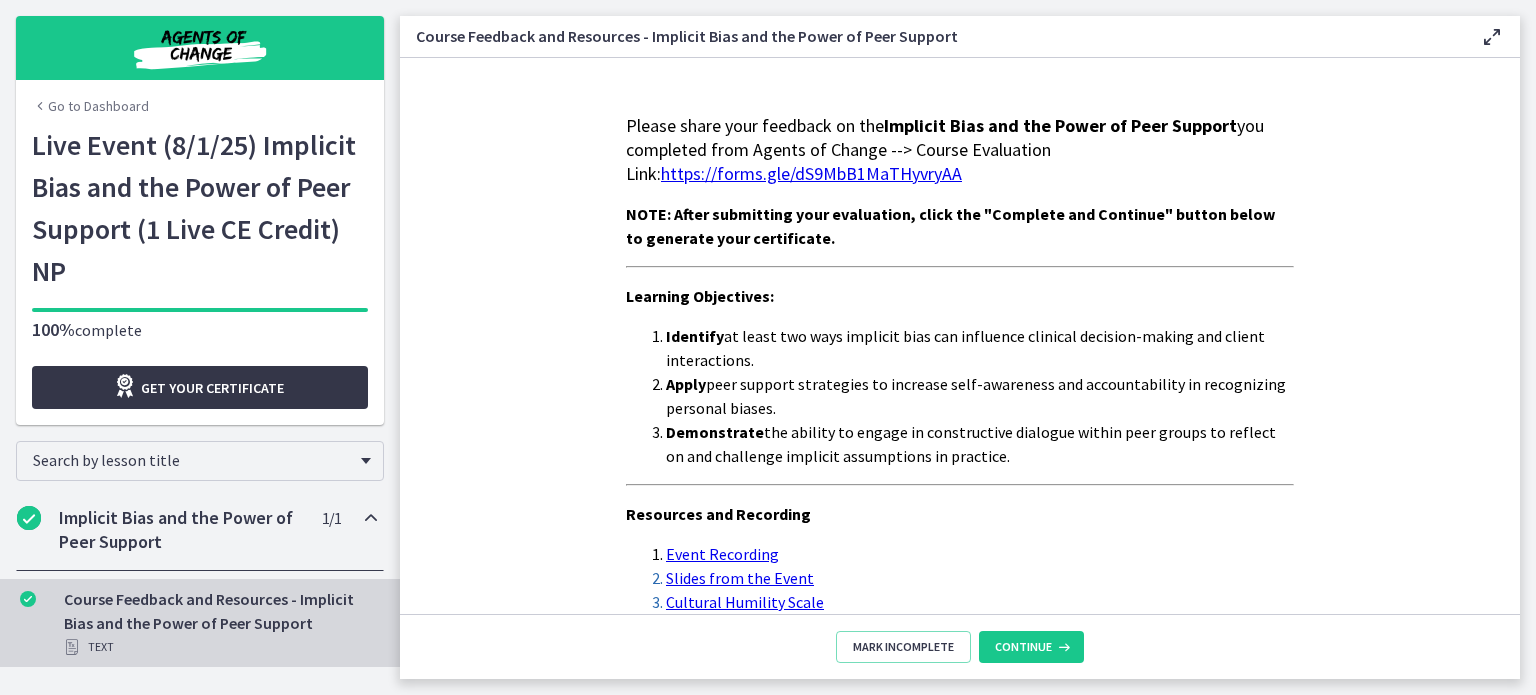 click on "Get your certificate" at bounding box center (200, 387) 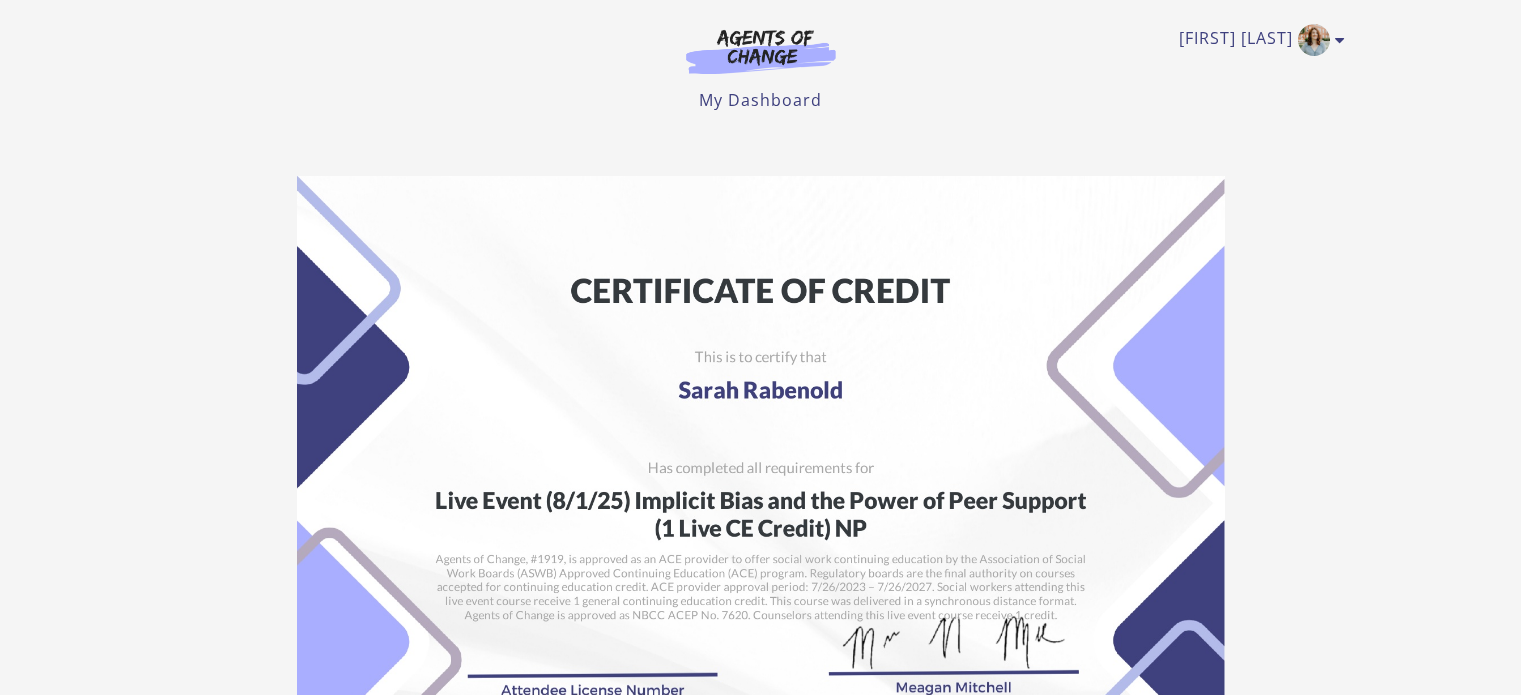 scroll, scrollTop: 0, scrollLeft: 0, axis: both 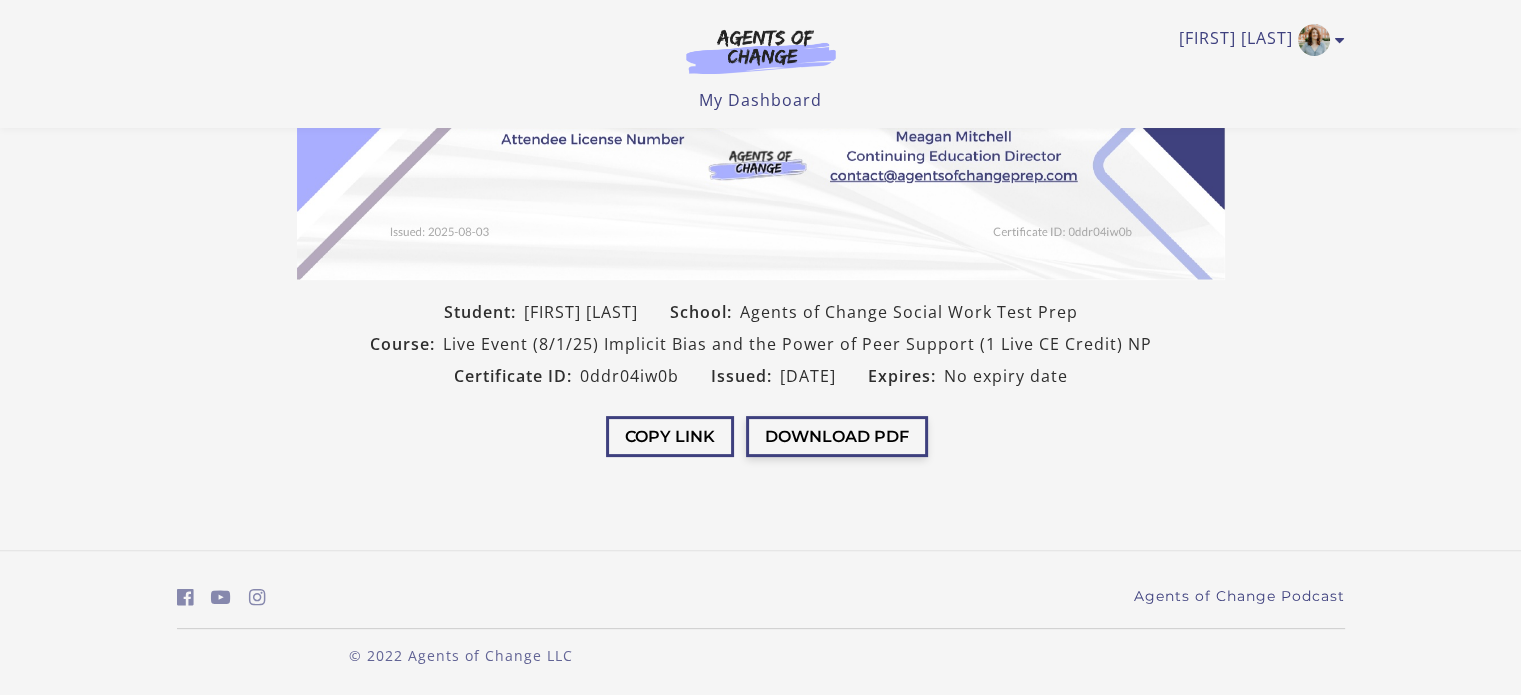 click on "Download PDF" at bounding box center [837, 436] 